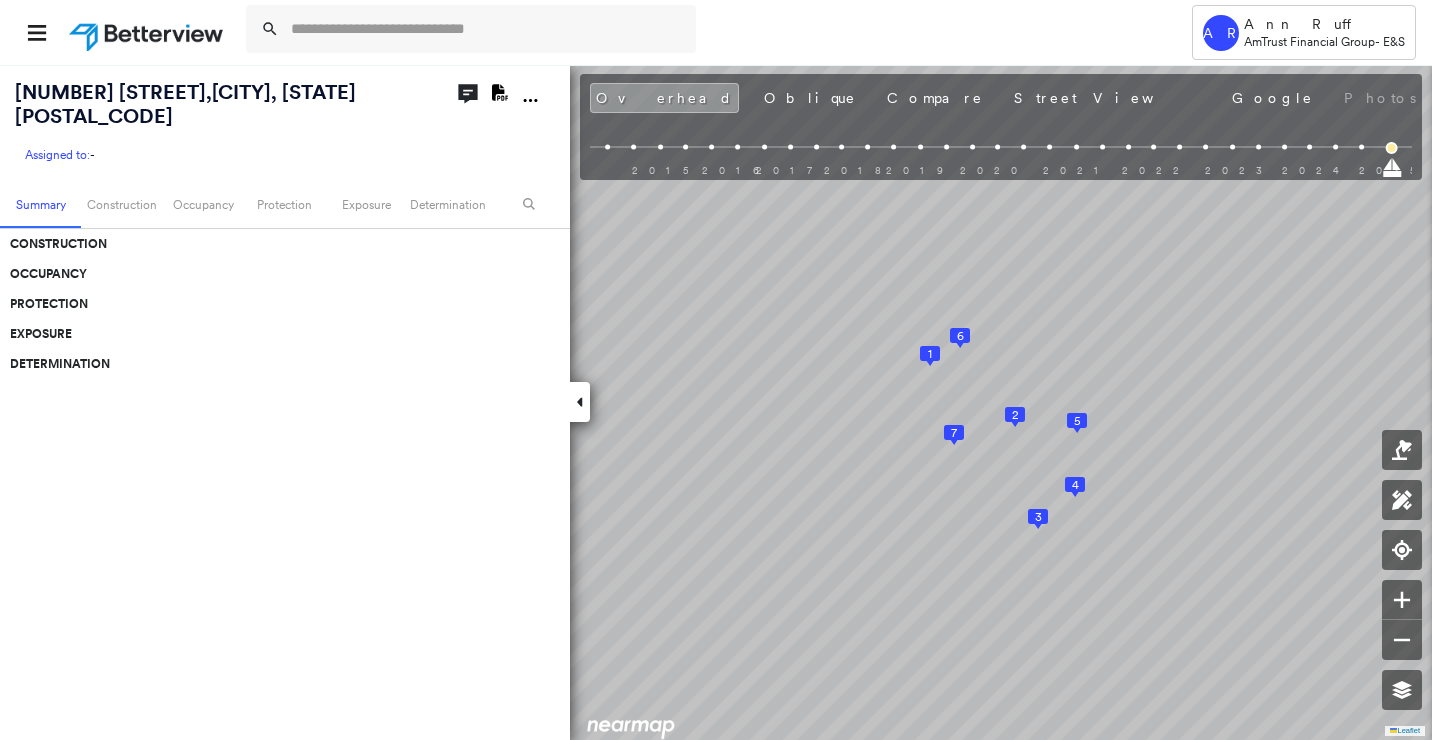 scroll, scrollTop: 0, scrollLeft: 0, axis: both 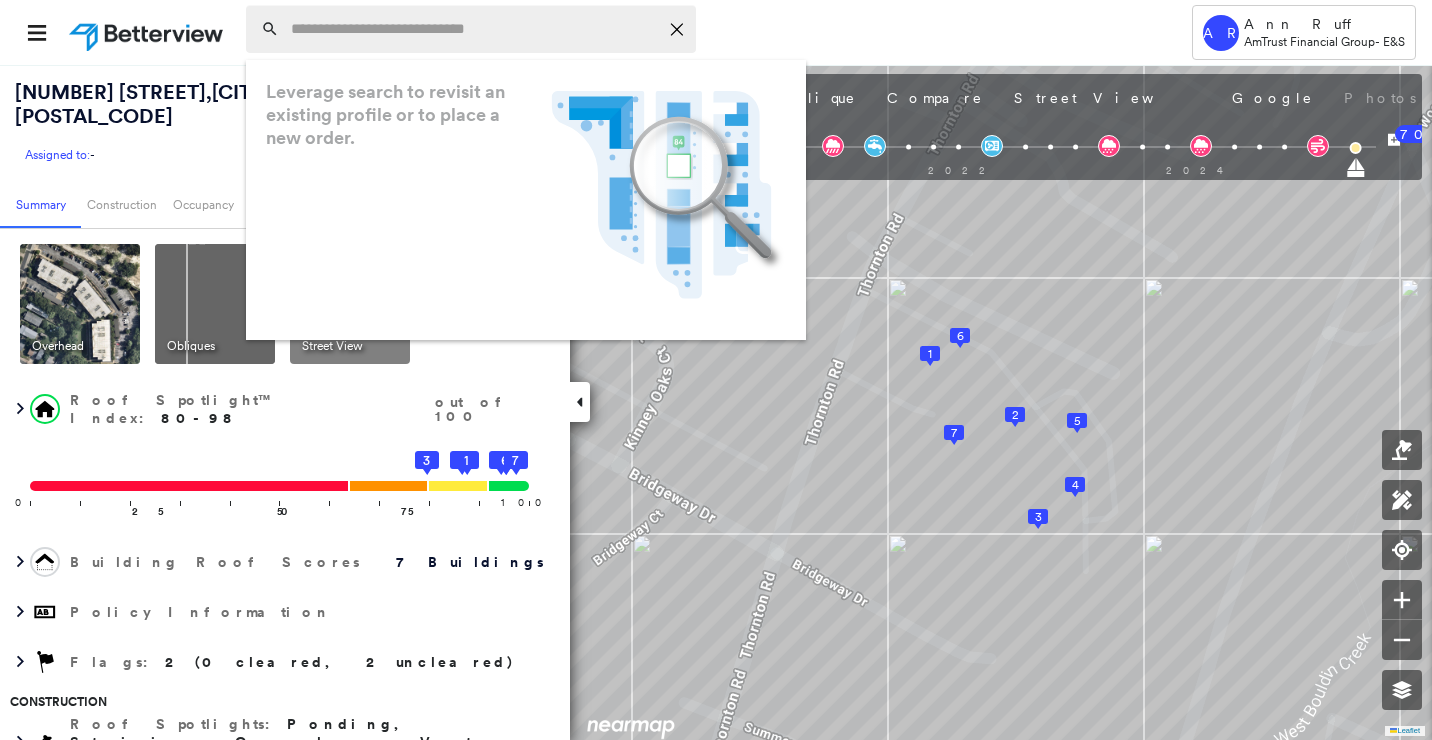 paste on "**********" 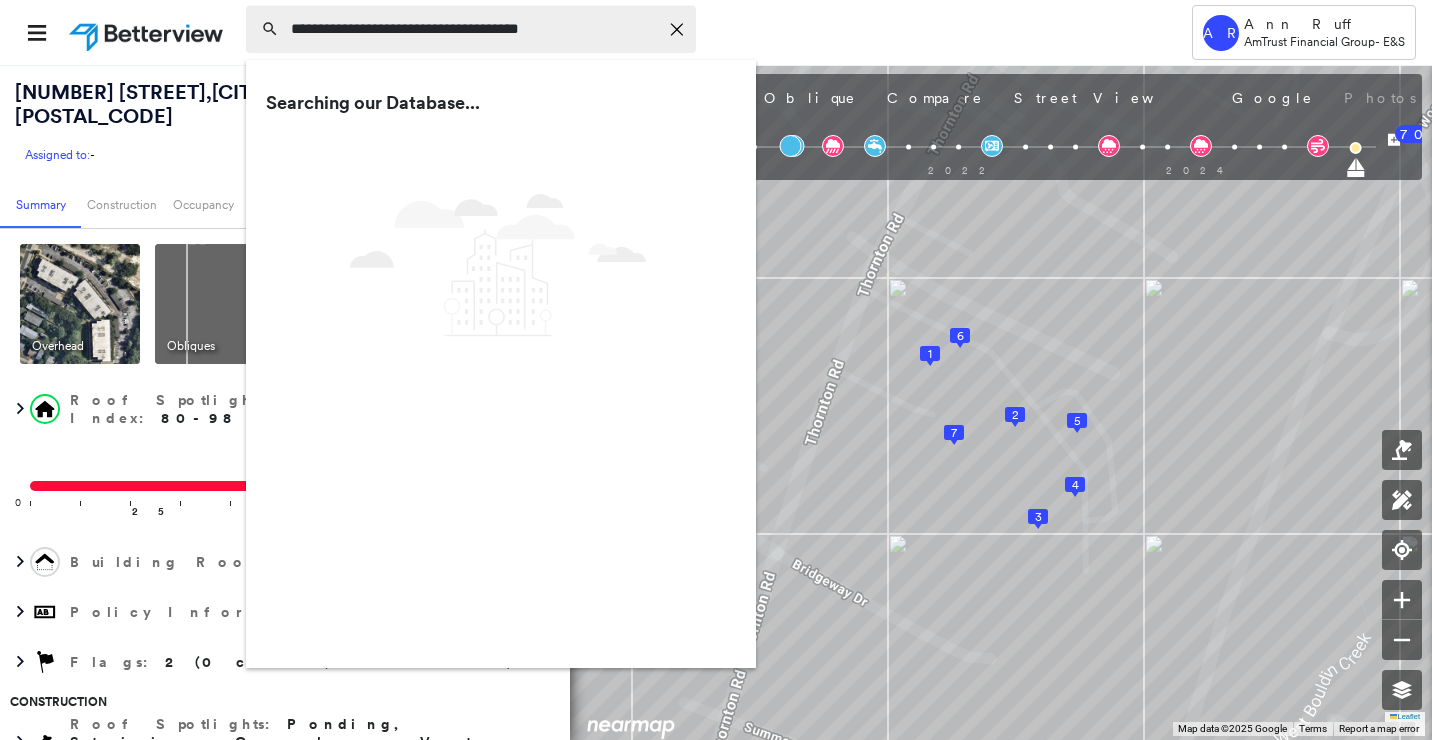 click on "**********" at bounding box center (474, 29) 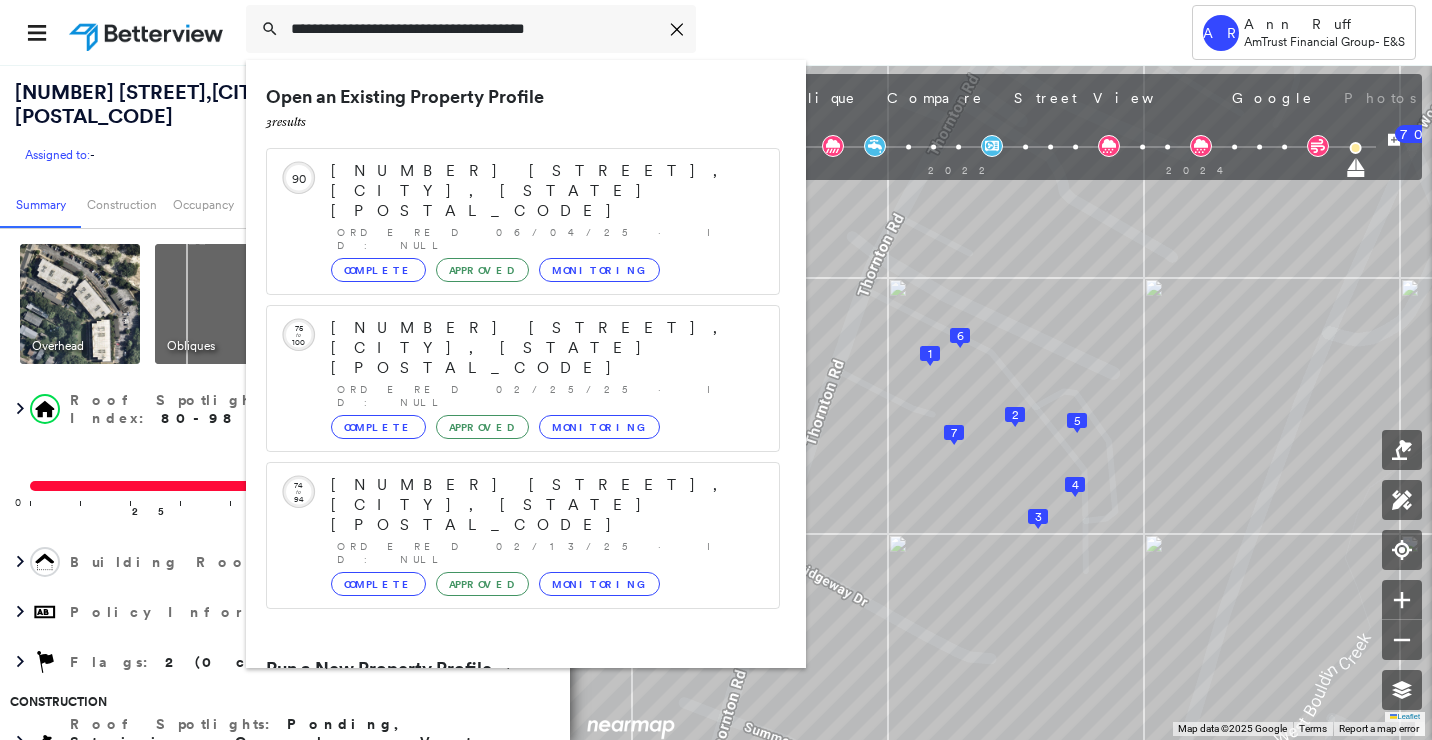 type on "**********" 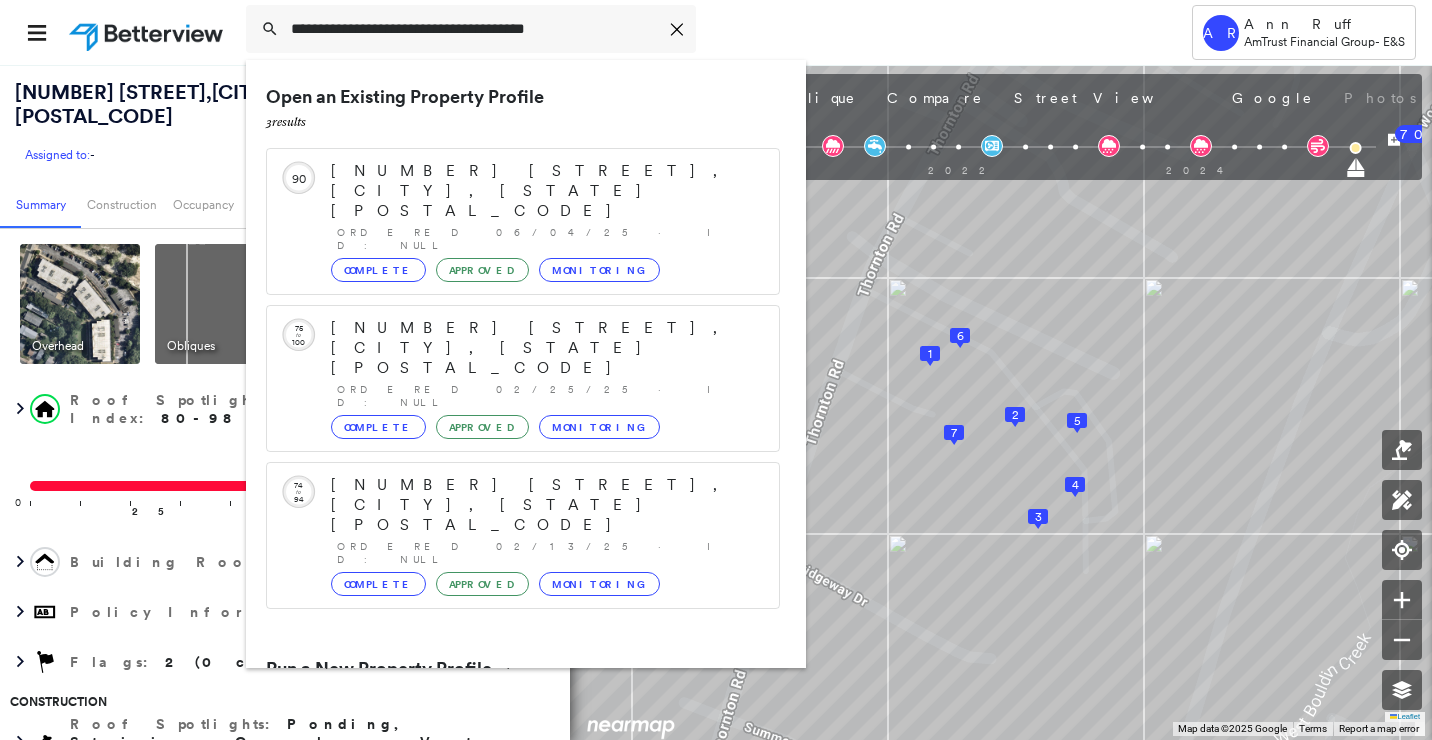 click on "[NUMBER] [STREET], [CITY], [STATE] [POSTAL_CODE]" at bounding box center [501, 745] 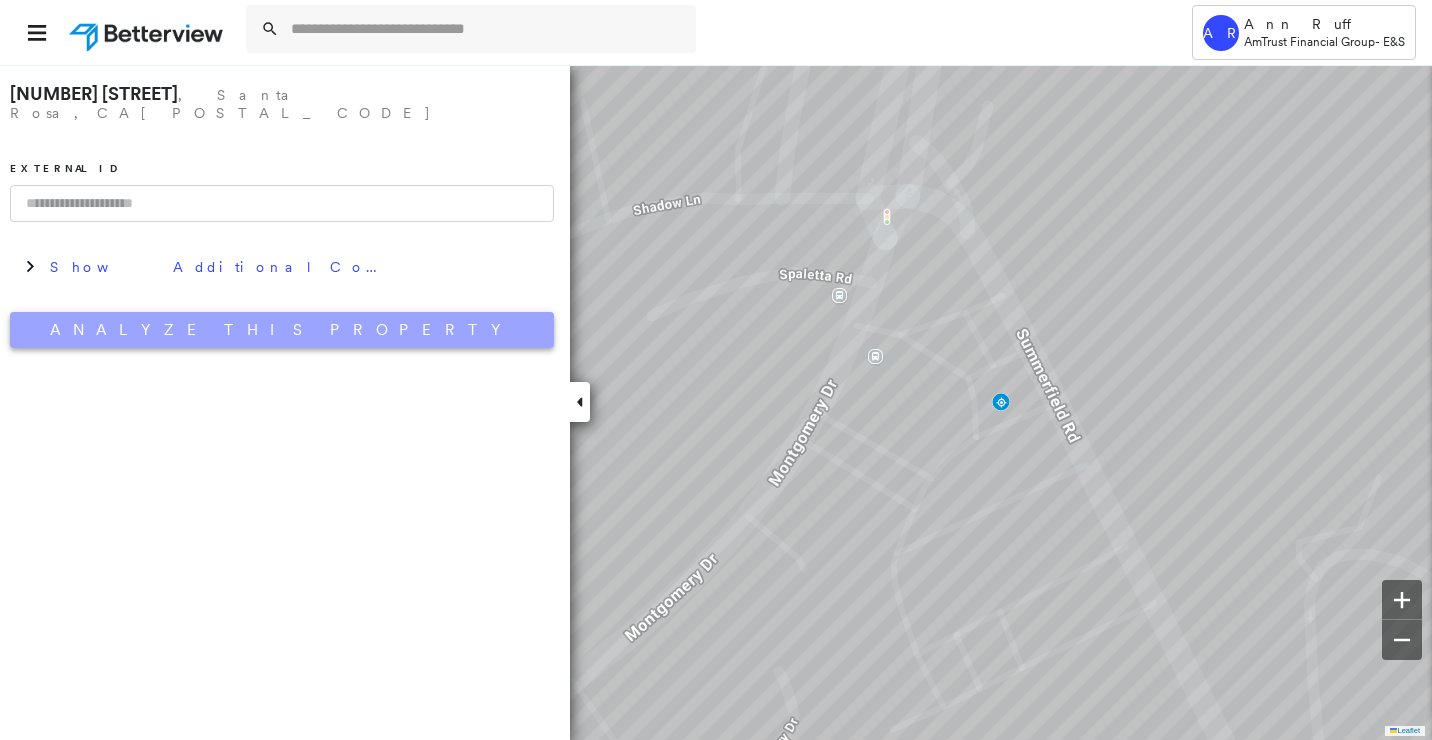 click on "Analyze This Property" at bounding box center [282, 330] 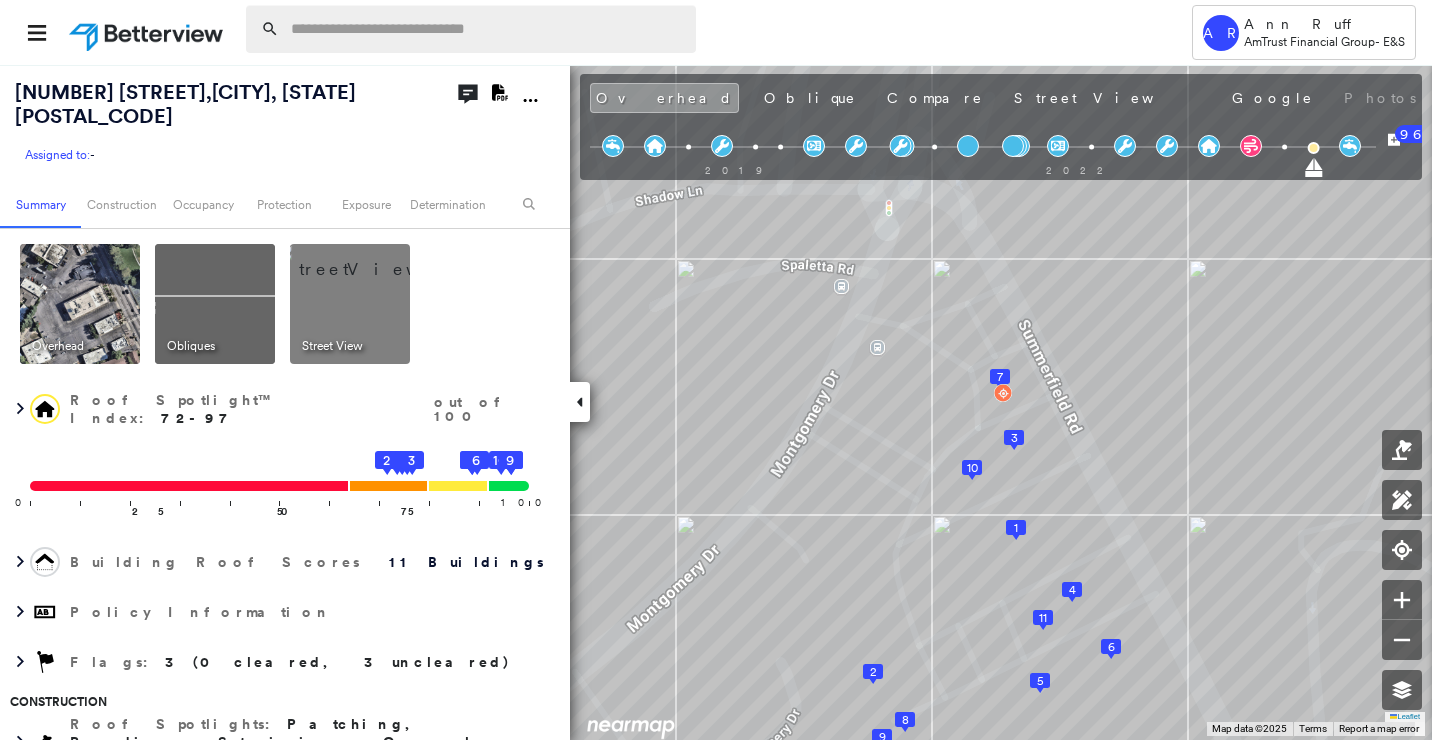 click at bounding box center [487, 29] 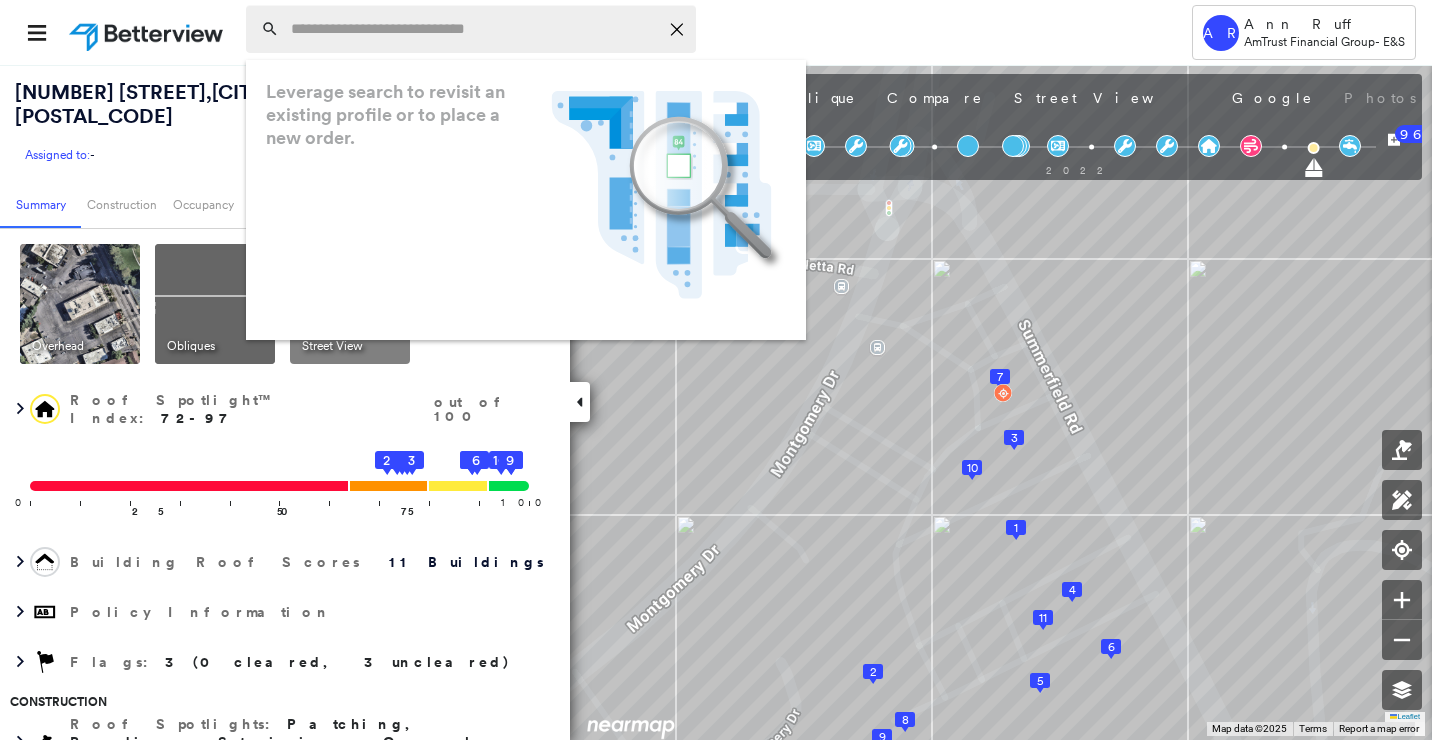 paste on "**********" 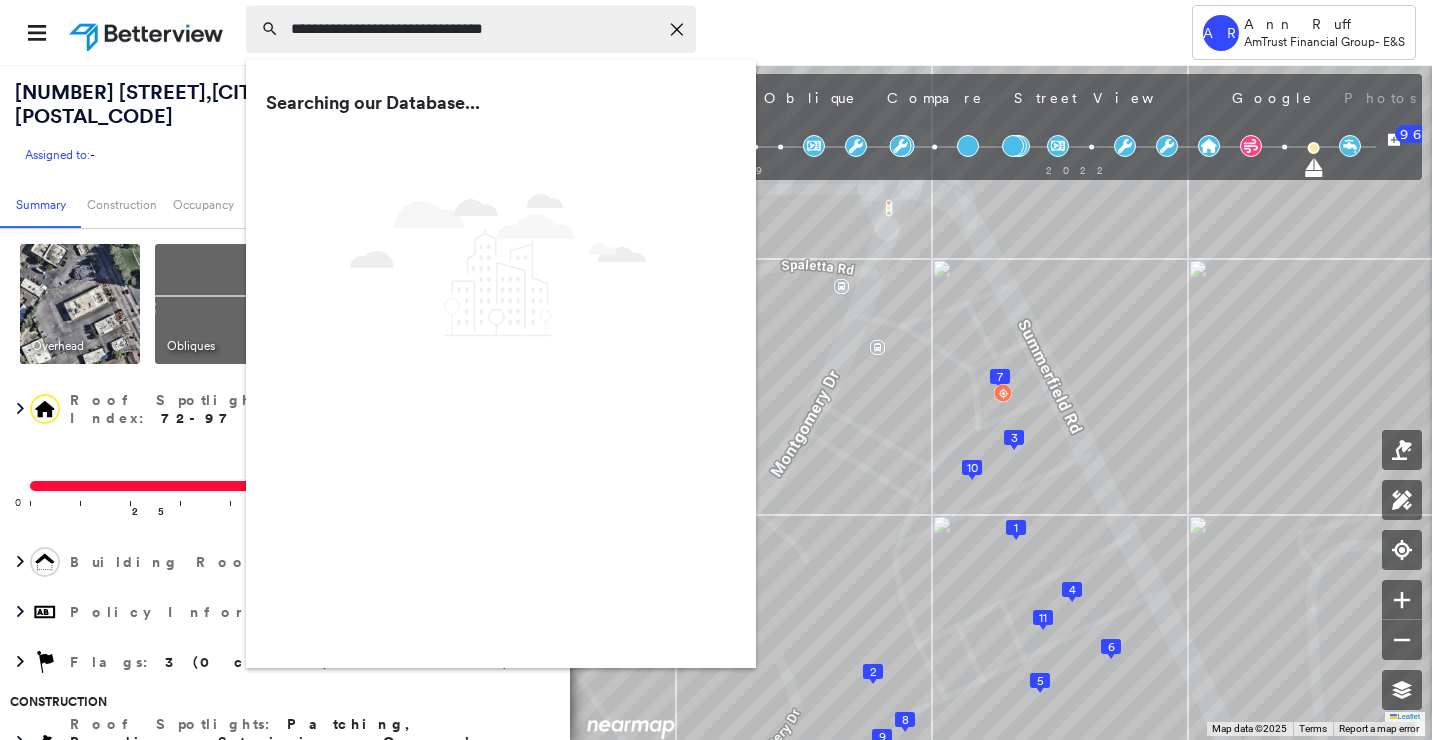 click on "**********" at bounding box center (474, 29) 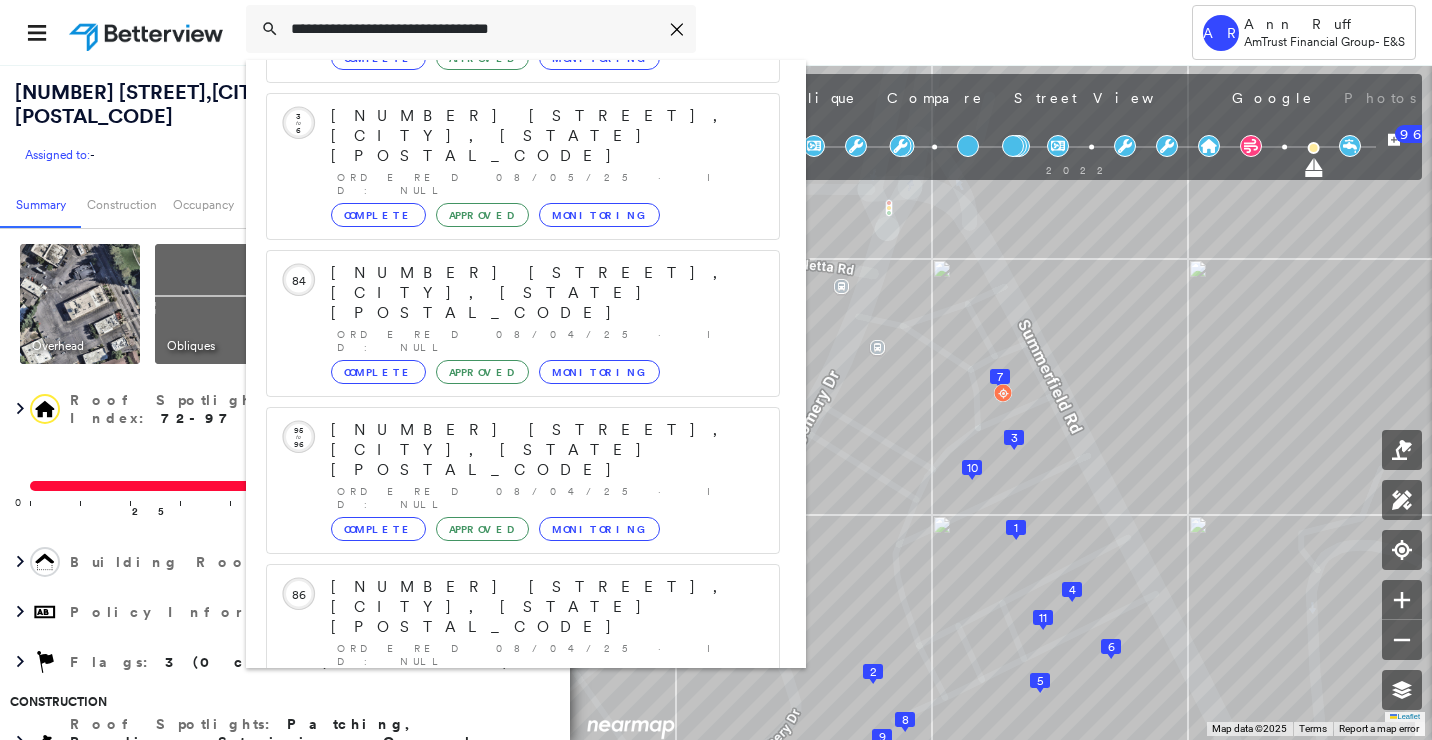 scroll, scrollTop: 213, scrollLeft: 0, axis: vertical 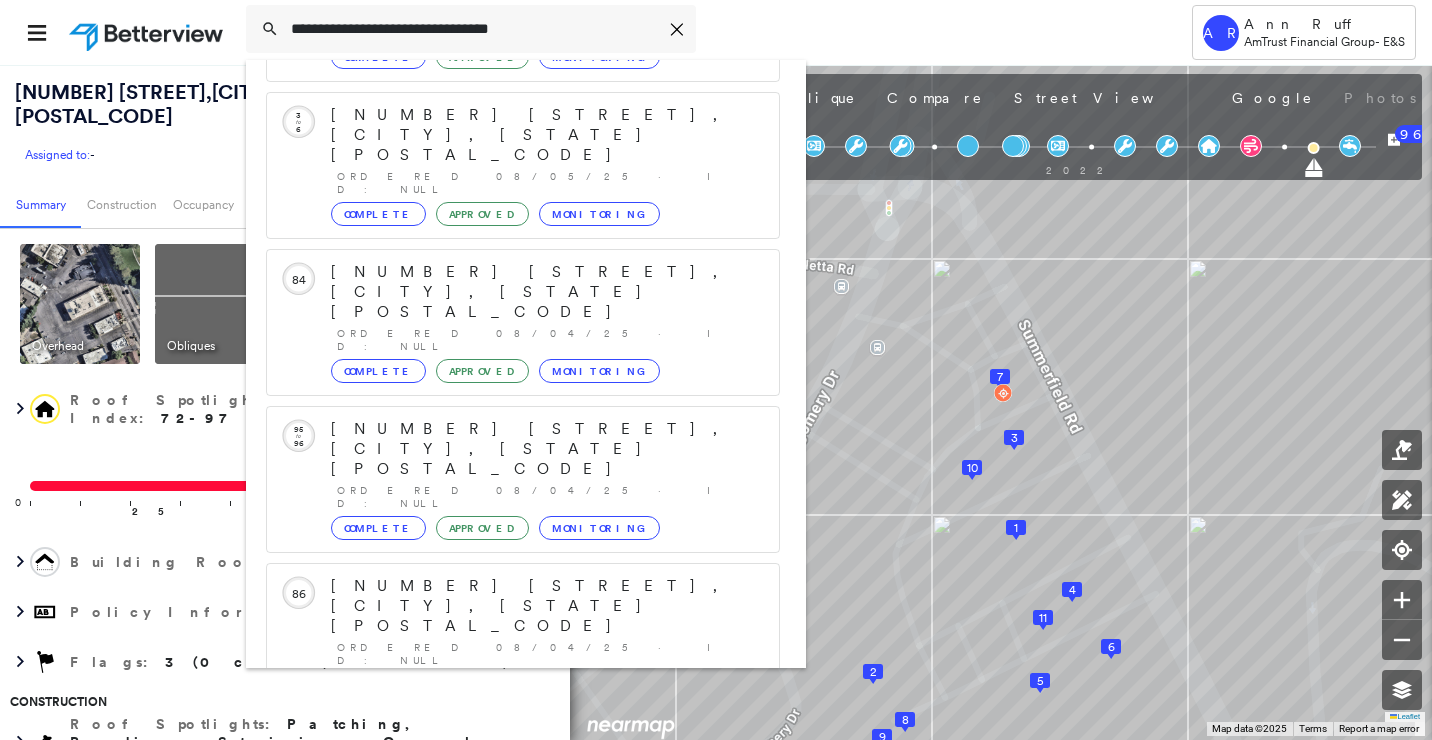 type on "**********" 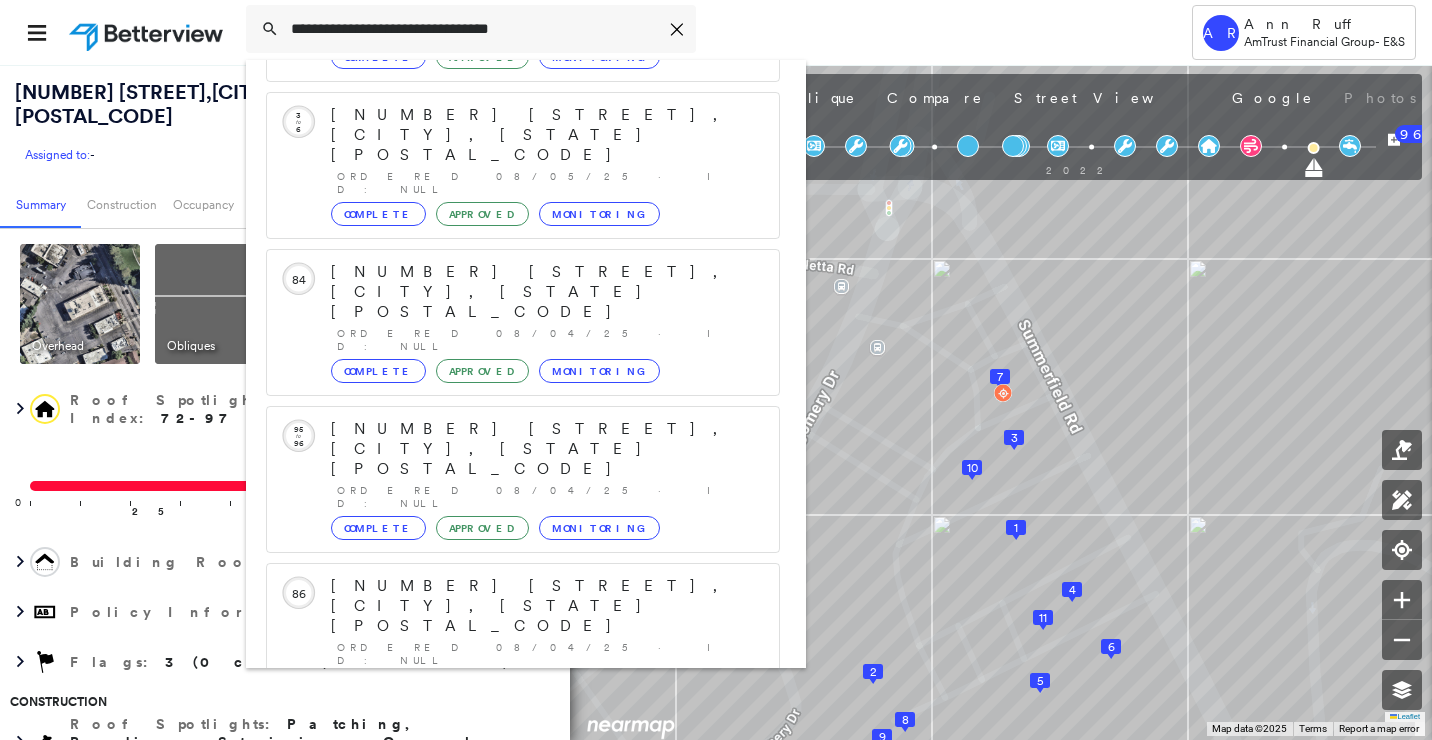 click on "[NUMBER] [STREET], [CITY], [STATE] [POSTAL_CODE]" at bounding box center (501, 898) 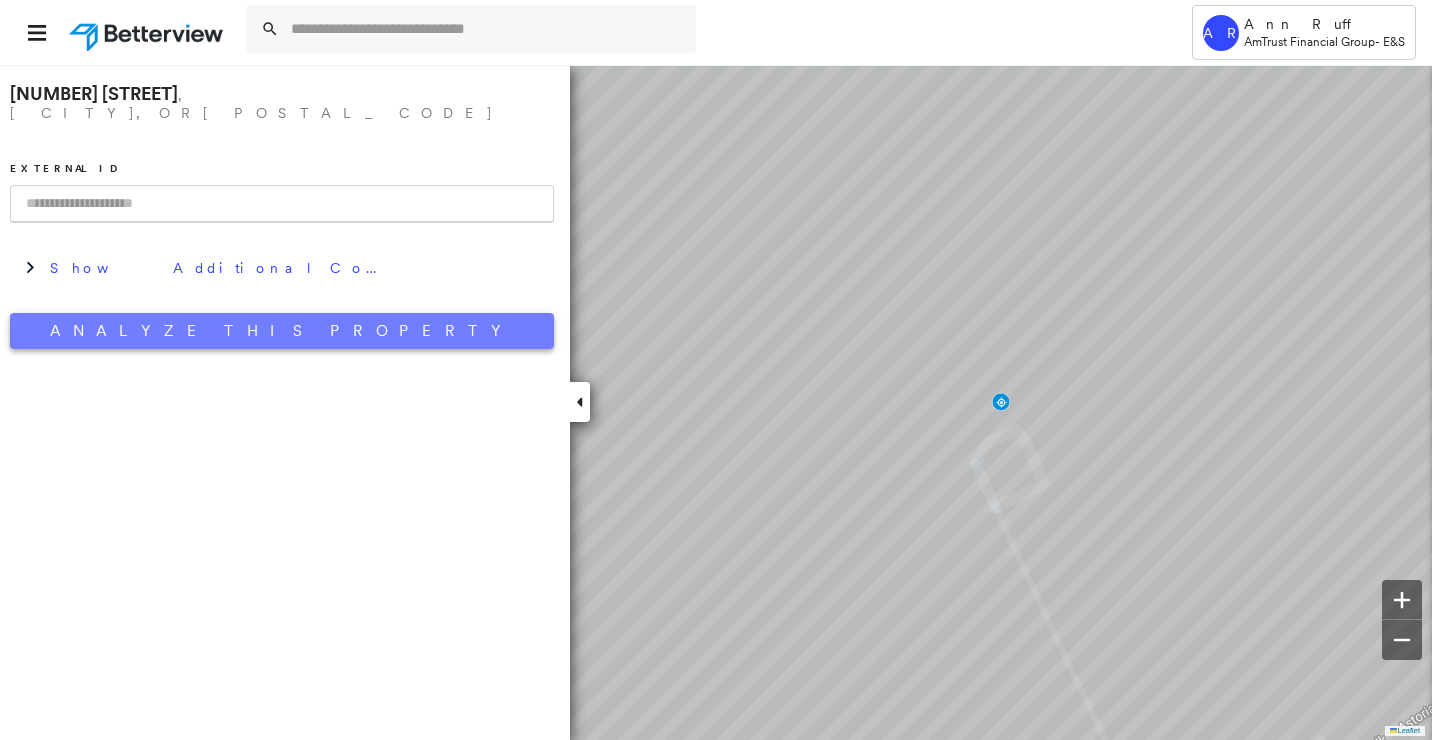 click on "Analyze This Property" at bounding box center (282, 331) 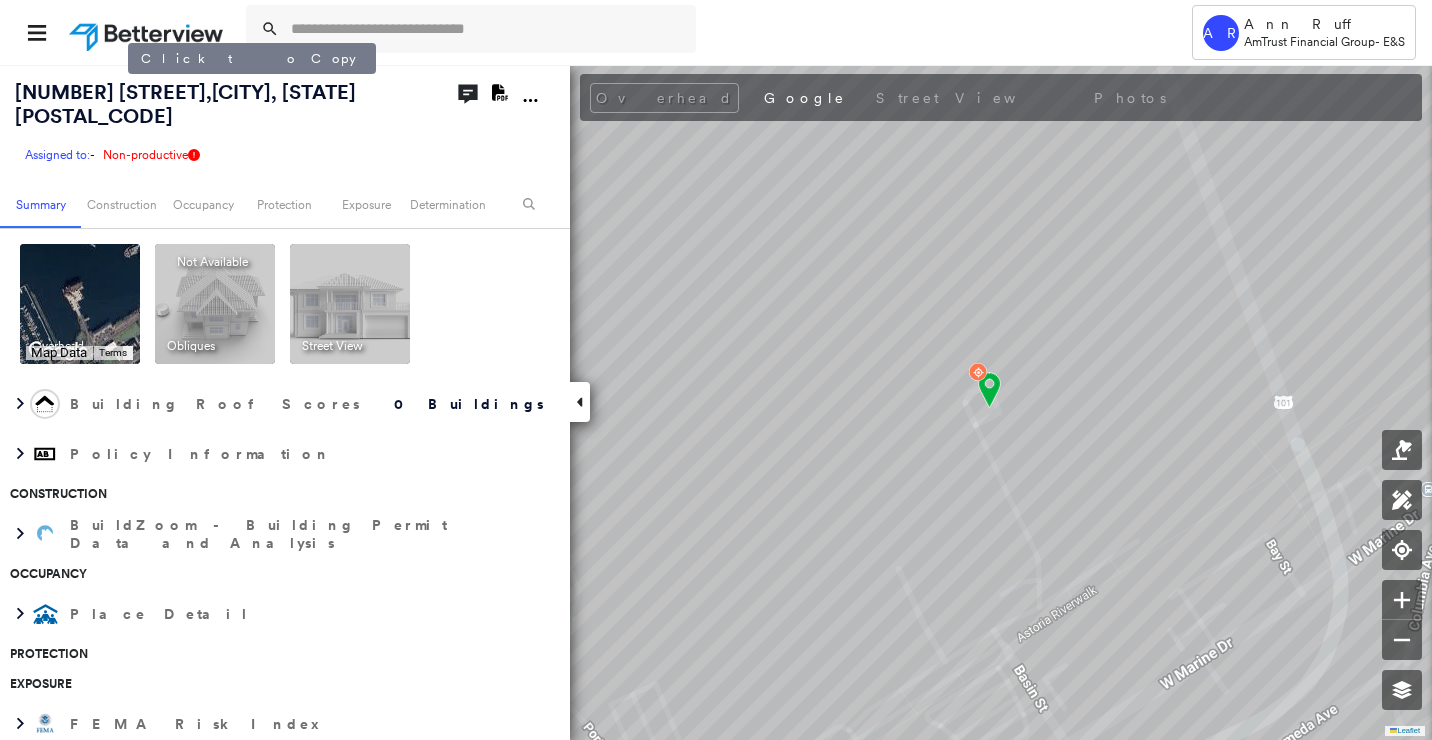 click on "[NUMBER] [STREET], [CITY], [STATE] [POSTAL_CODE]" at bounding box center (185, 104) 